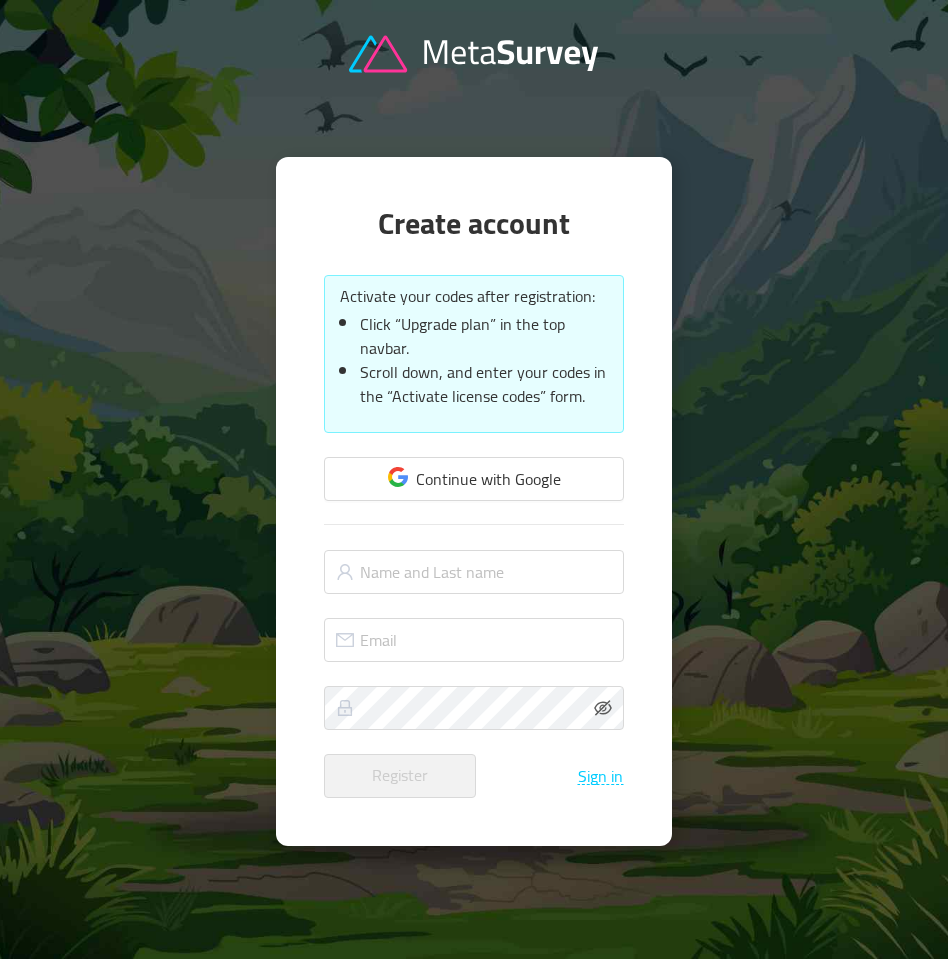 scroll, scrollTop: 0, scrollLeft: 0, axis: both 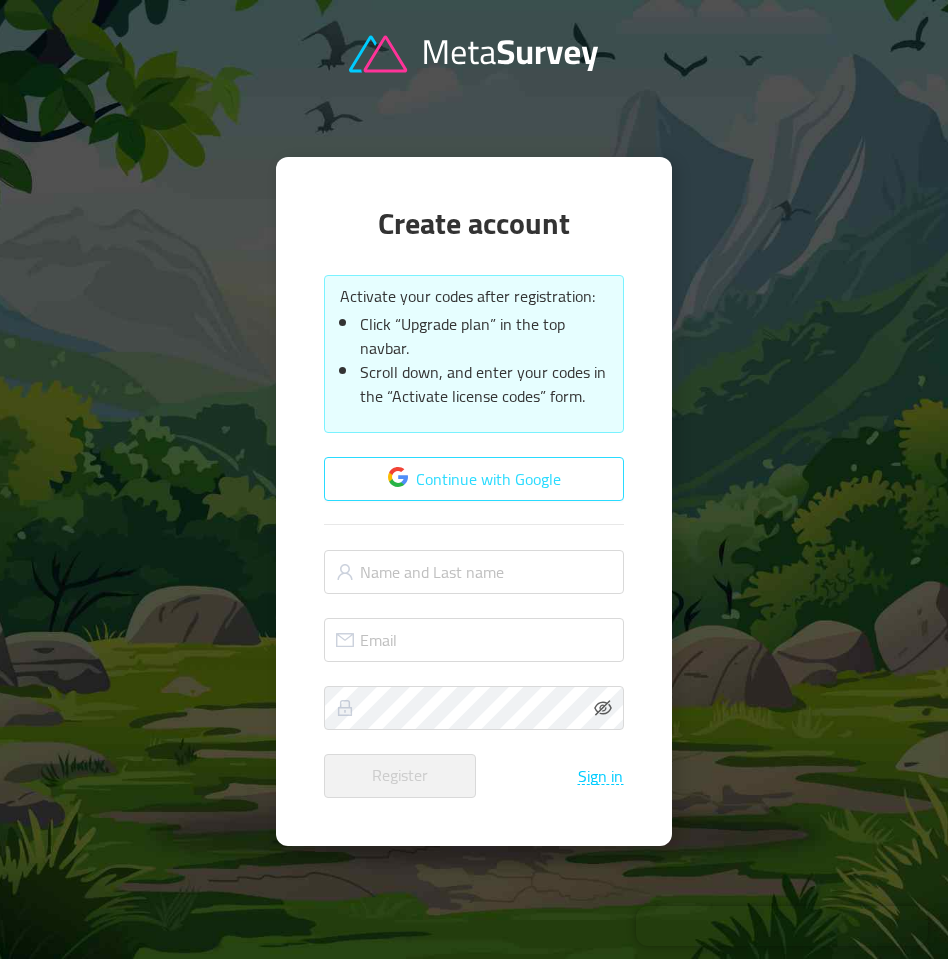 click on "Continue with Google" at bounding box center [474, 479] 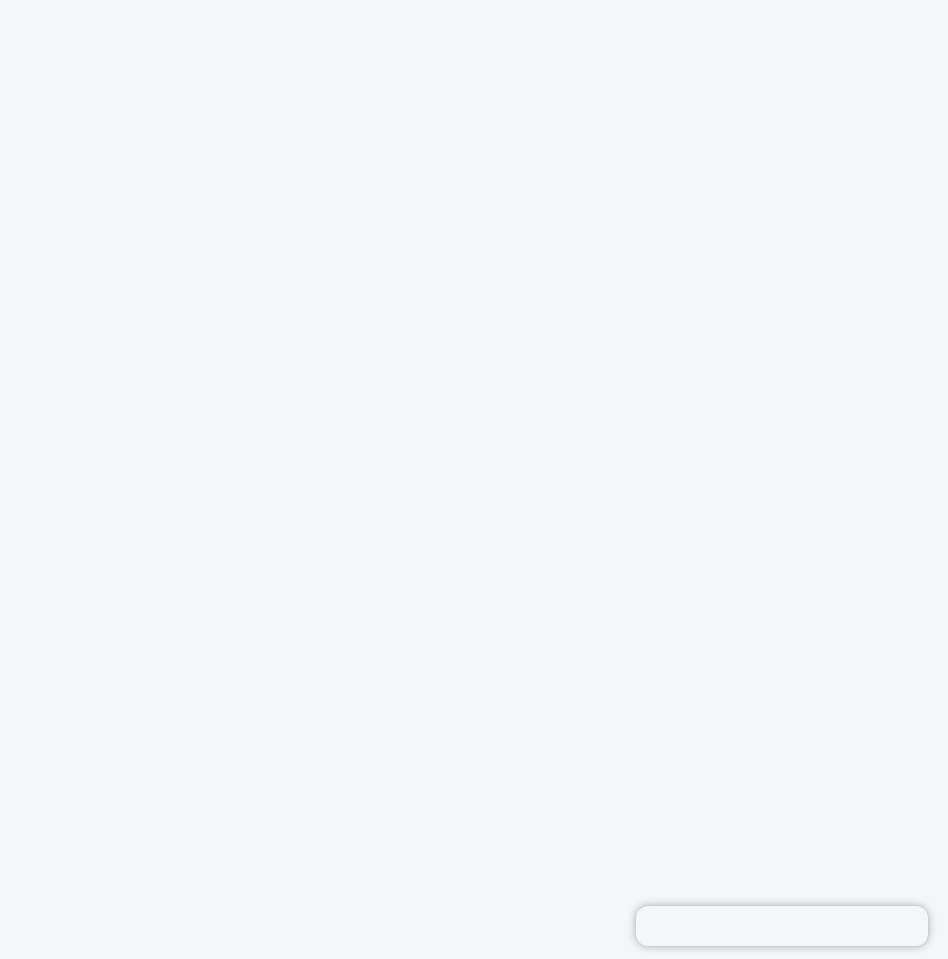 scroll, scrollTop: 0, scrollLeft: 0, axis: both 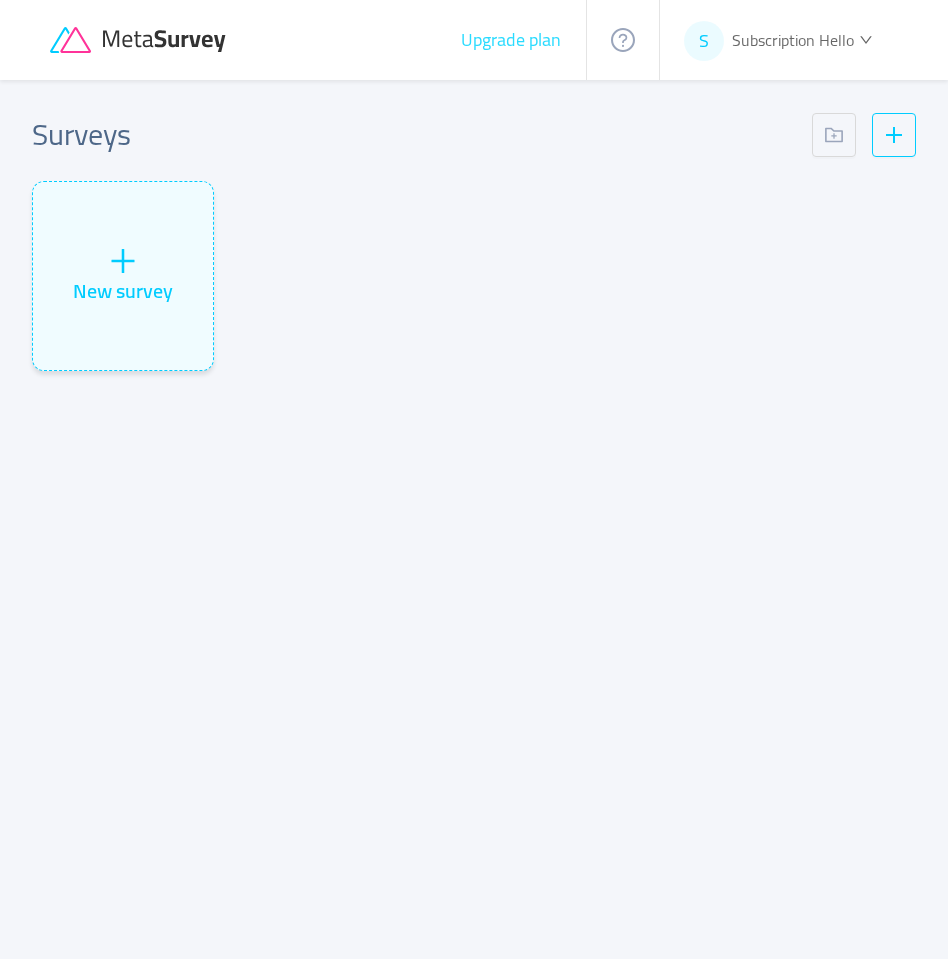 click on "Upgrade plan" at bounding box center (511, 40) 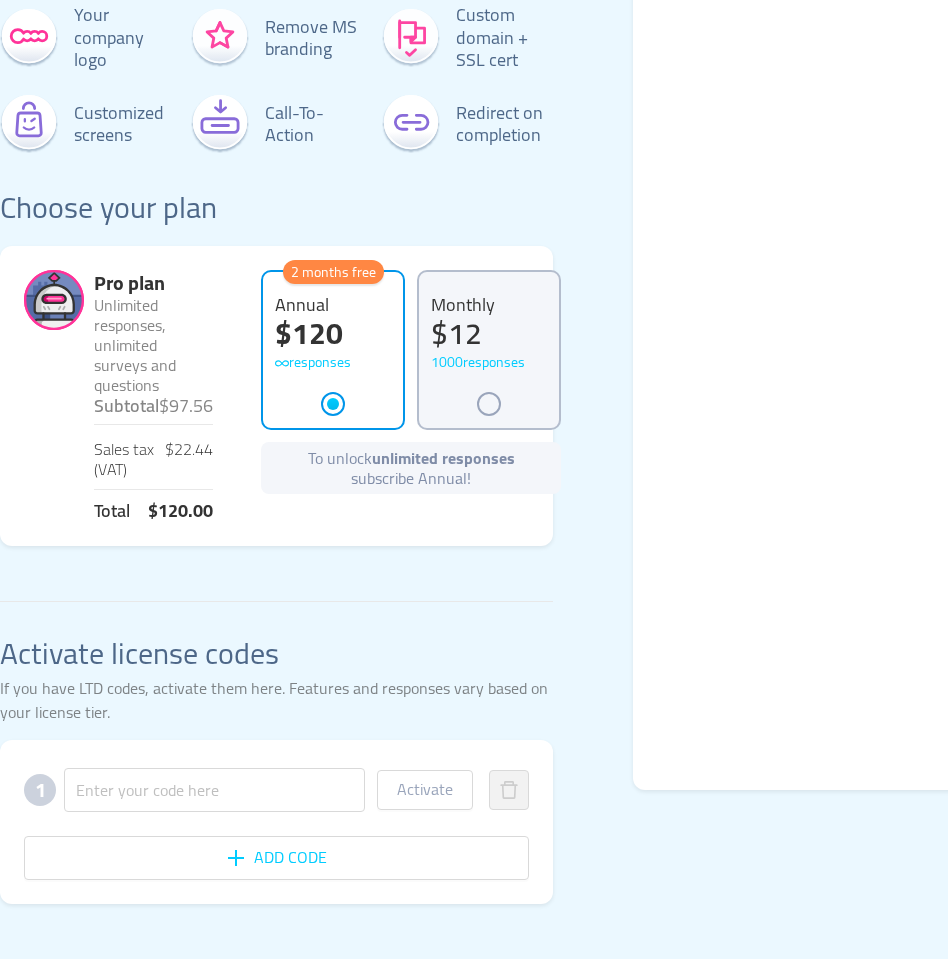 scroll, scrollTop: 286, scrollLeft: 0, axis: vertical 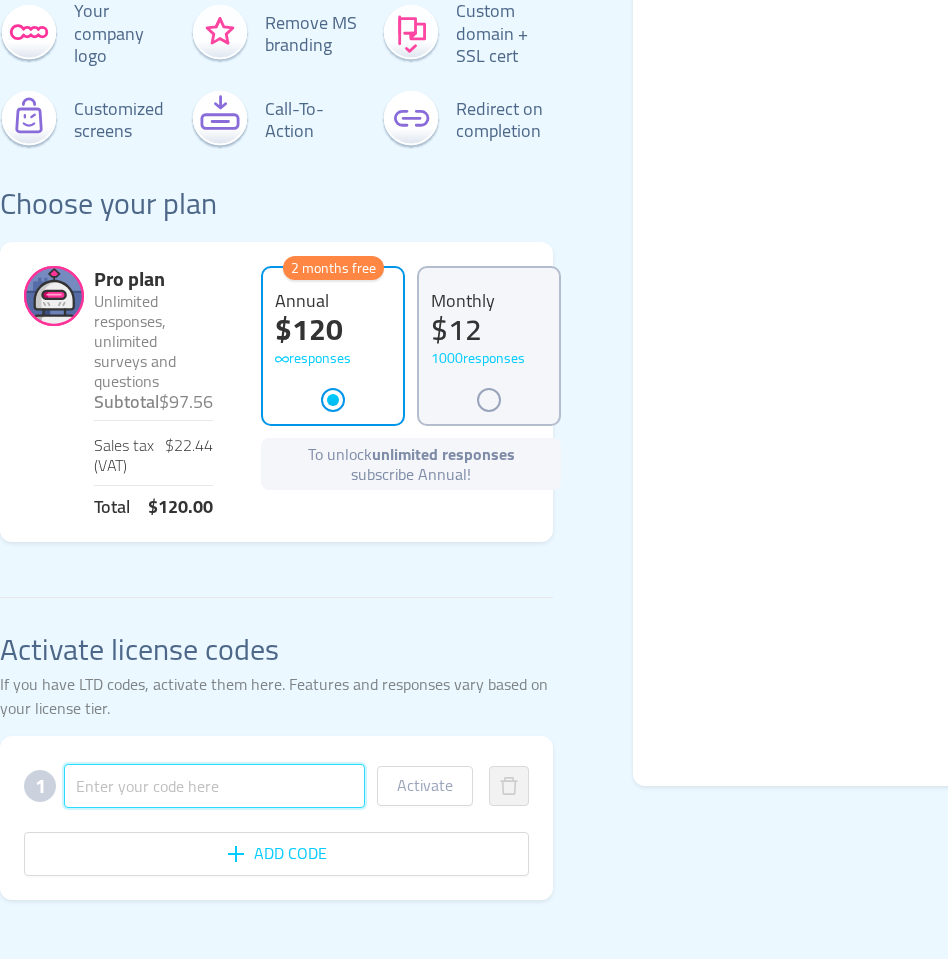 click at bounding box center (214, 786) 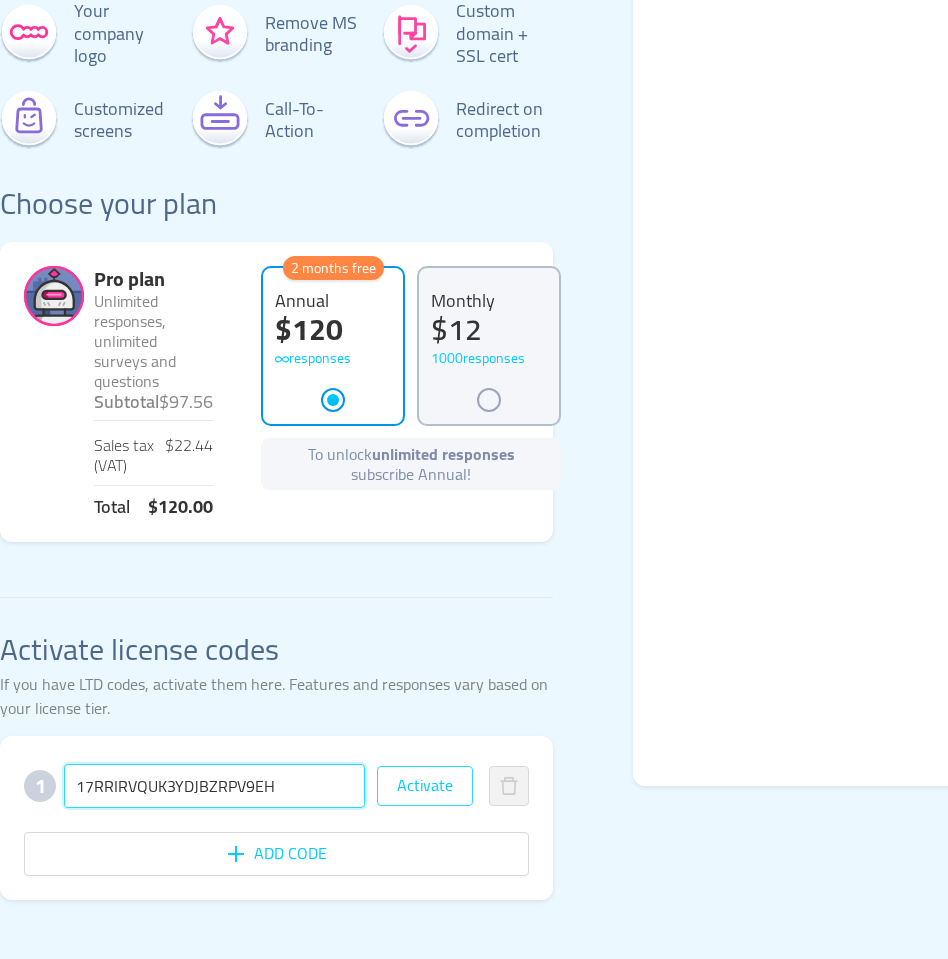type on "17RRIRVQUK3YDJBZRPV9EH" 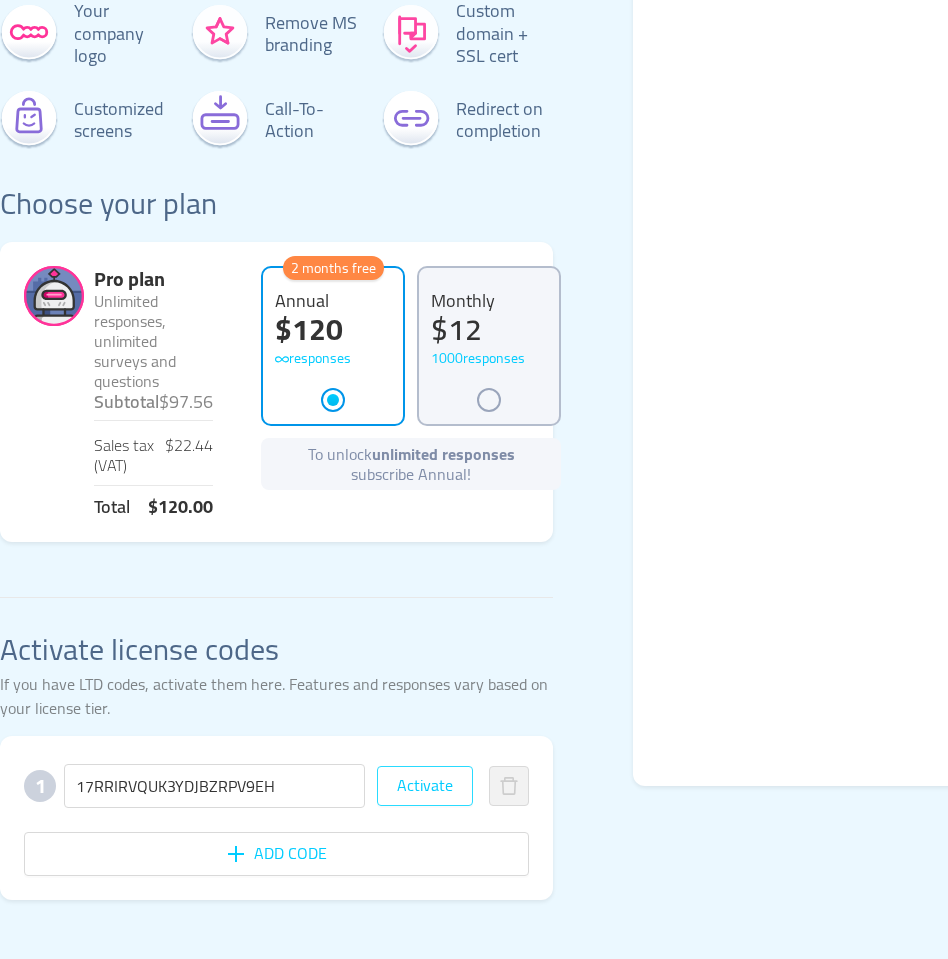 click on "Activate" at bounding box center (425, 786) 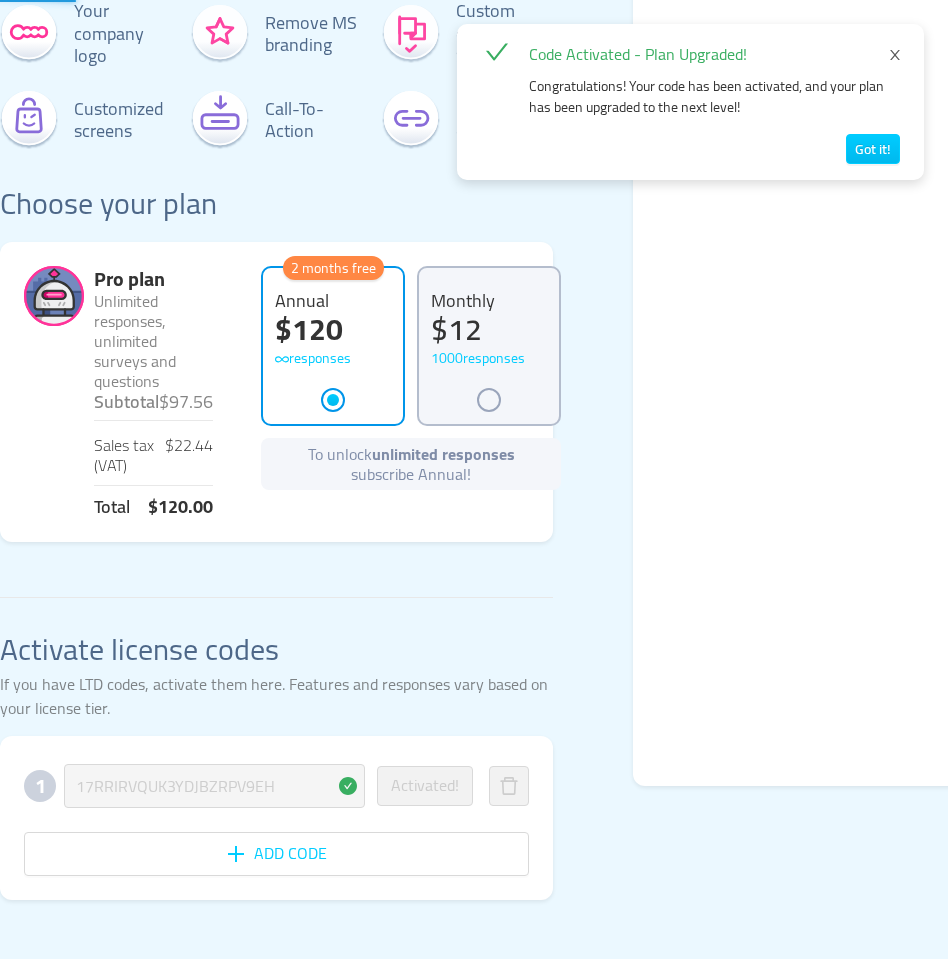 scroll, scrollTop: 0, scrollLeft: 0, axis: both 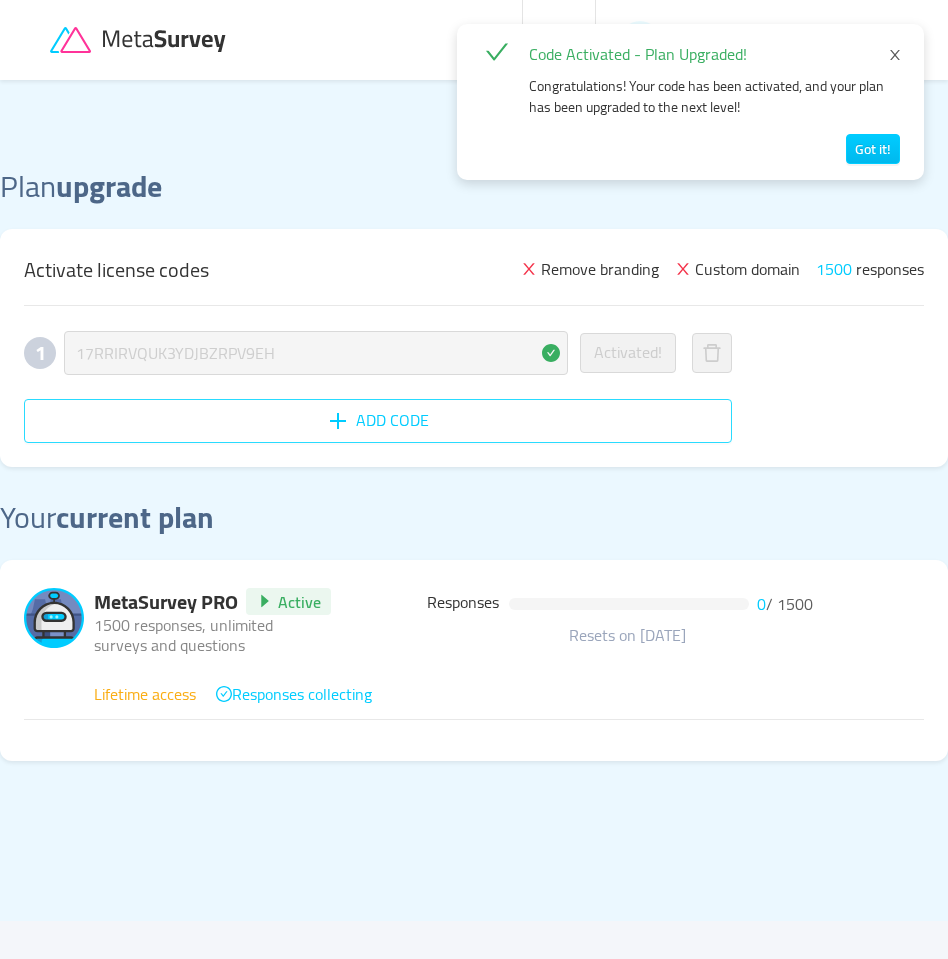 click on "Add code" at bounding box center [378, 421] 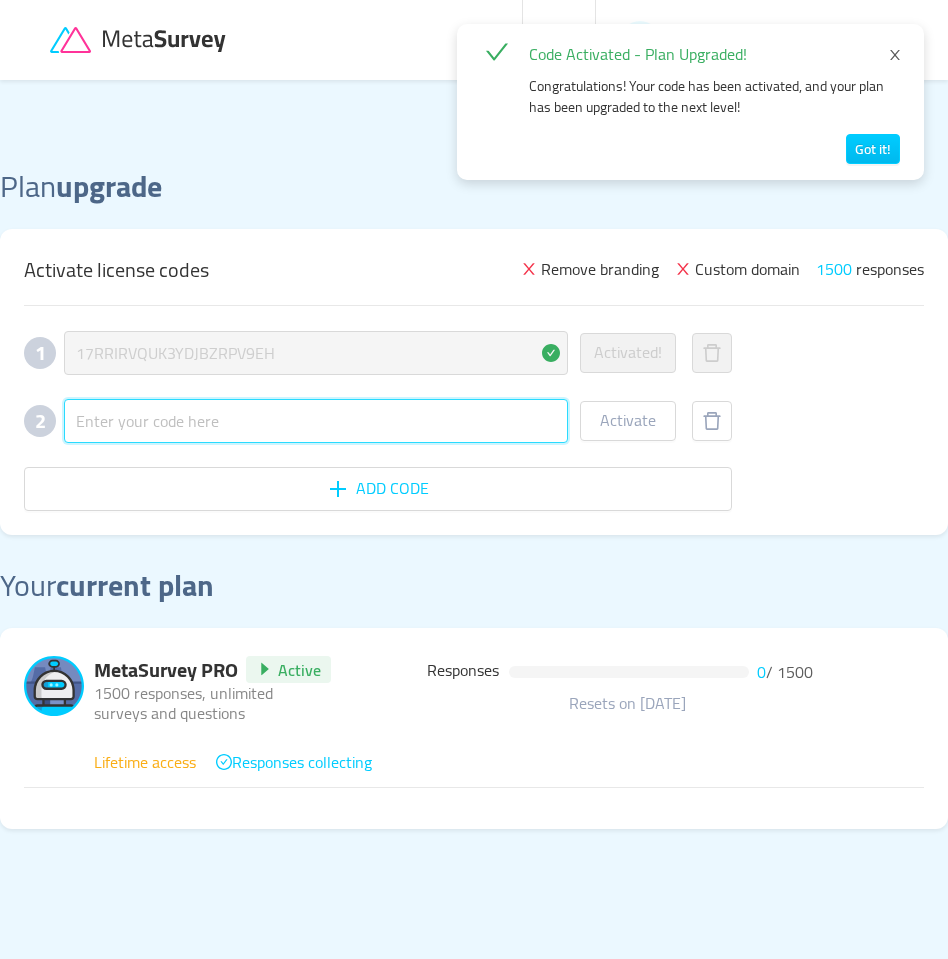 click at bounding box center [316, 421] 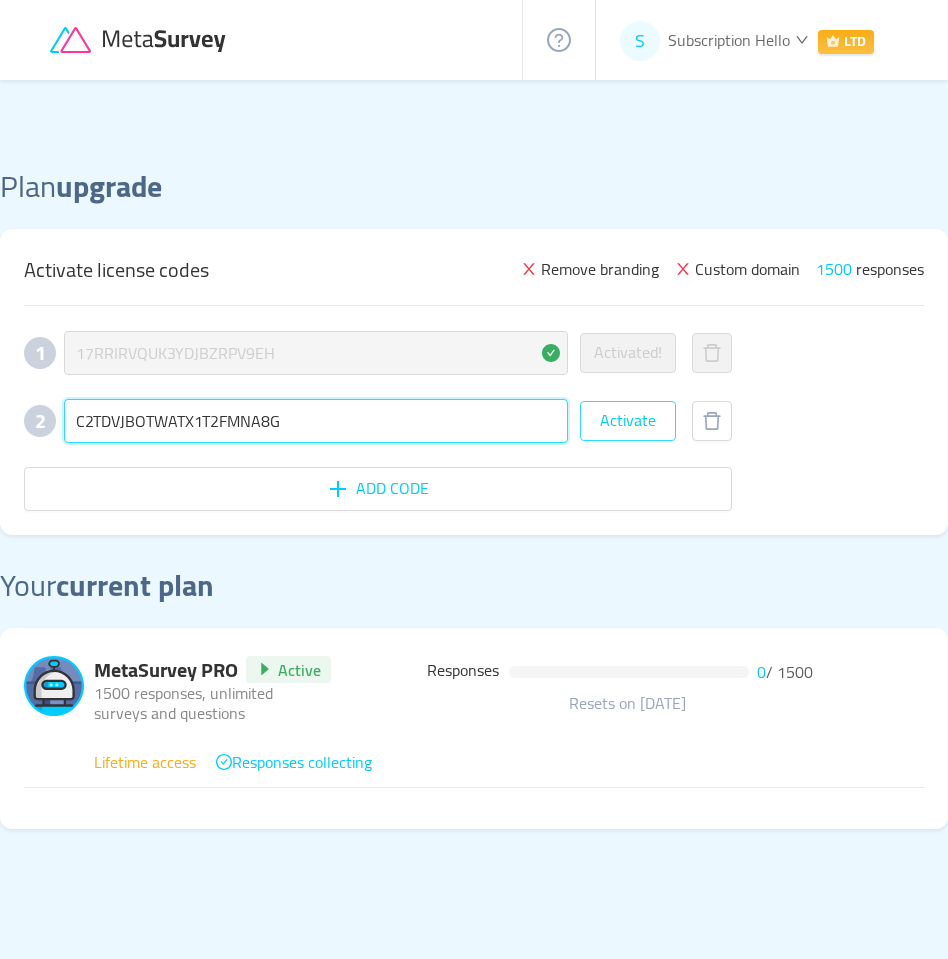 type on "C2TDVJBOTWATX1T2FMNA8G" 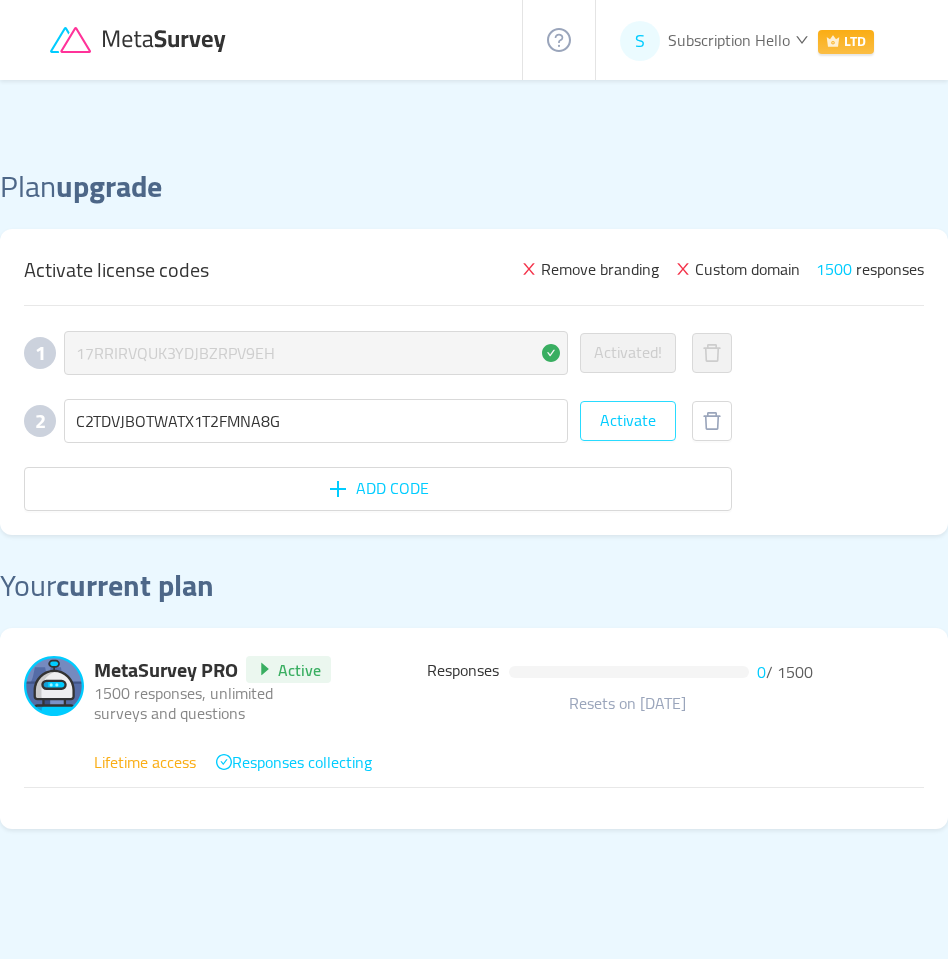 click on "Activate" at bounding box center [628, 421] 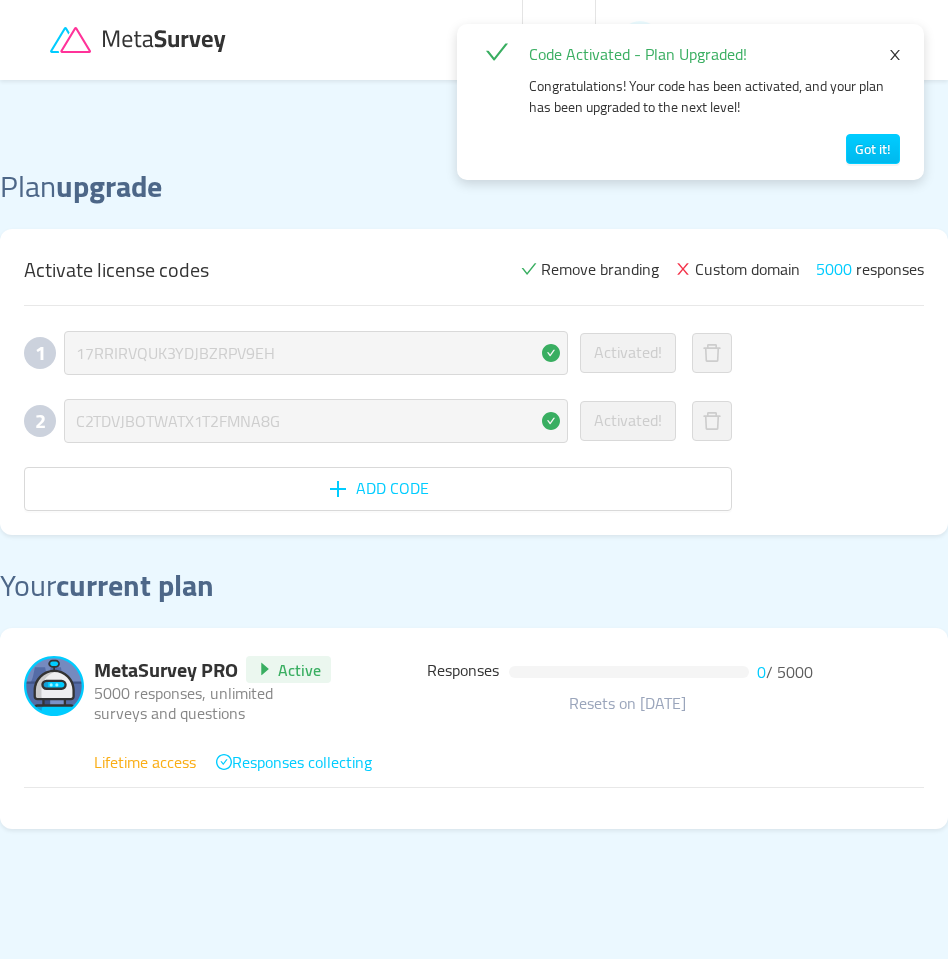 click 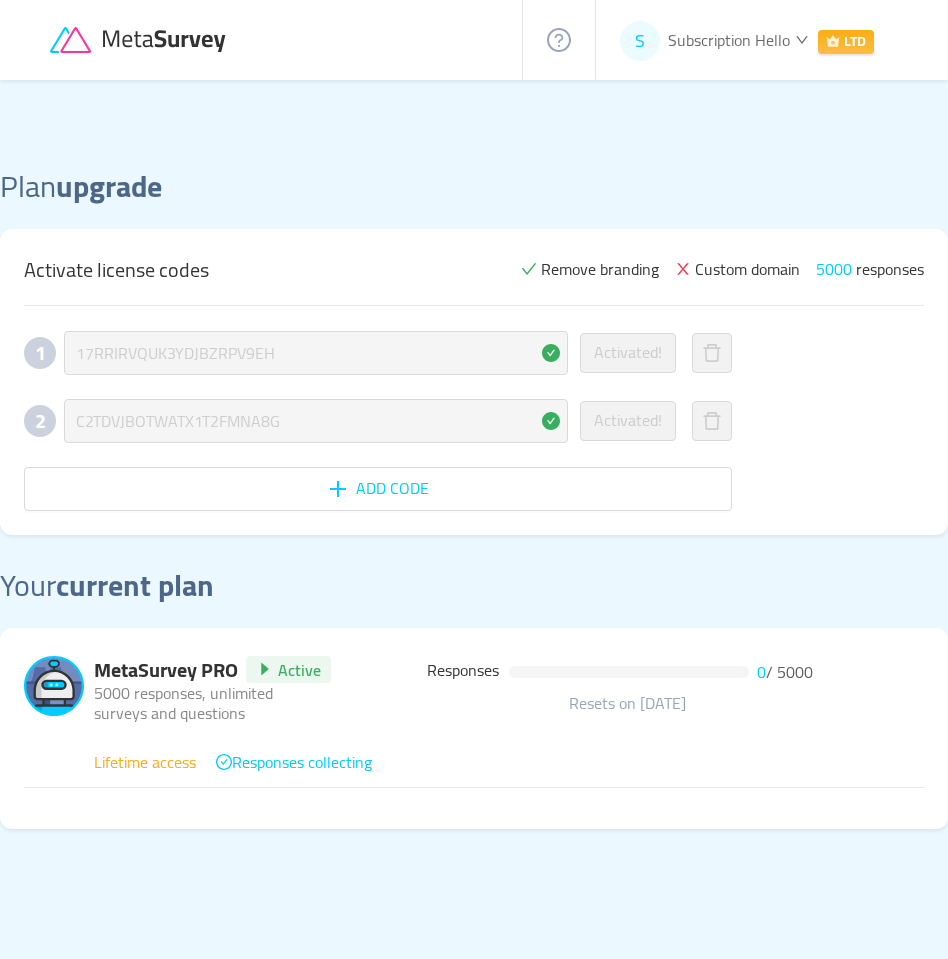 click 